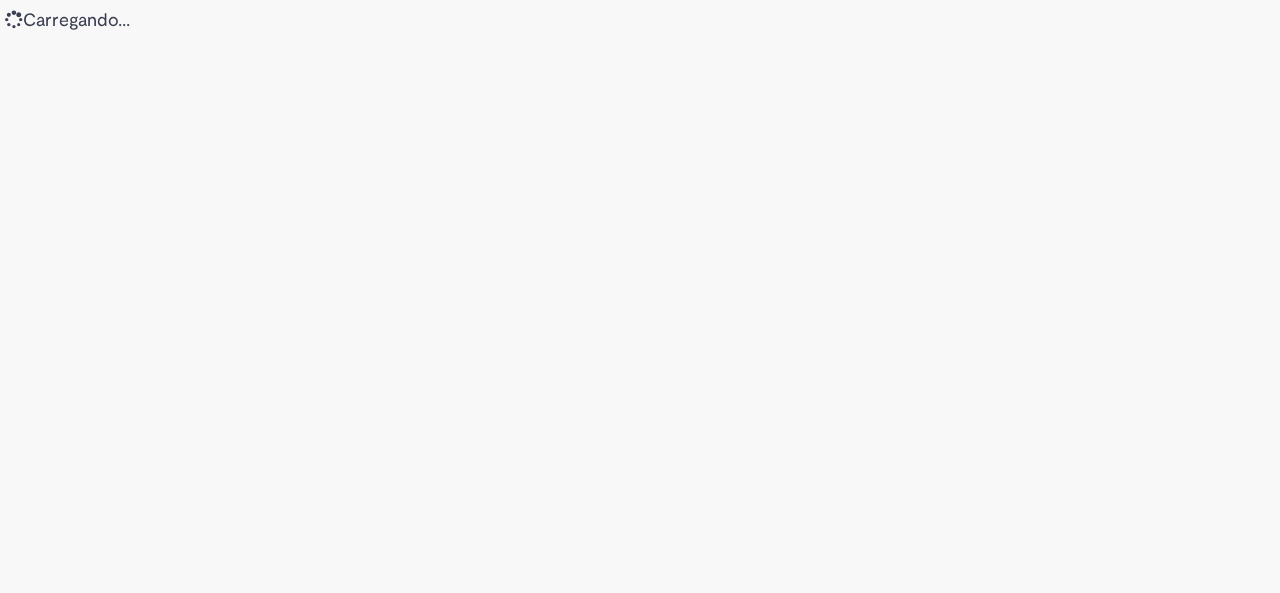 scroll, scrollTop: 0, scrollLeft: 0, axis: both 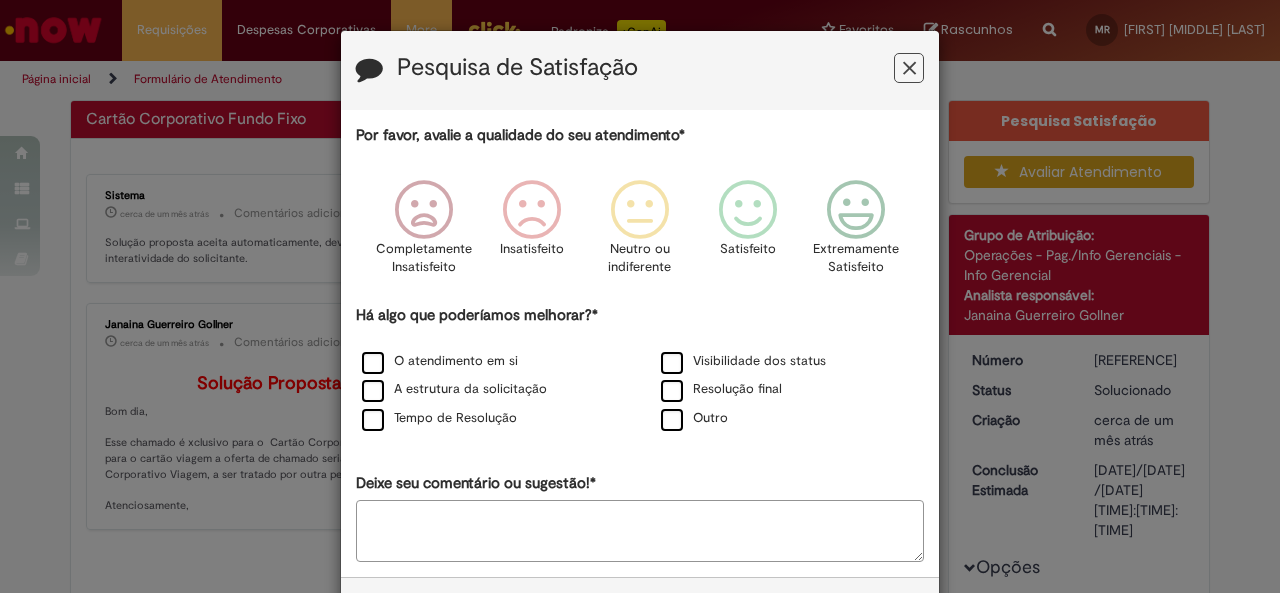 click at bounding box center [909, 68] 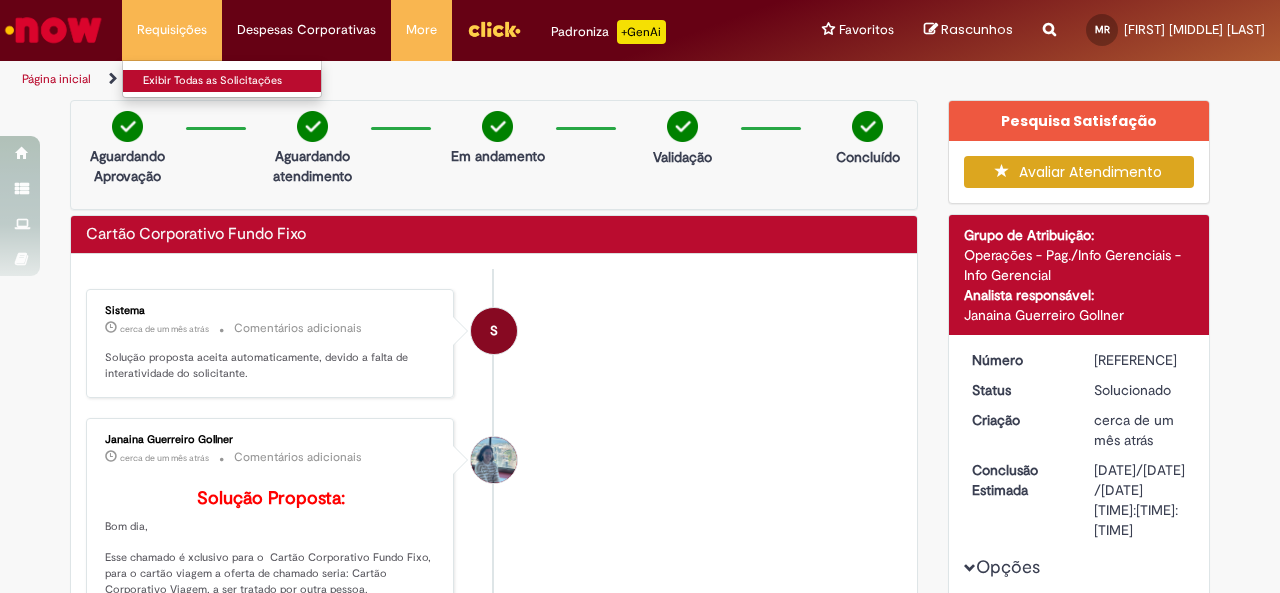 click on "Exibir Todas as Solicitações" at bounding box center (233, 81) 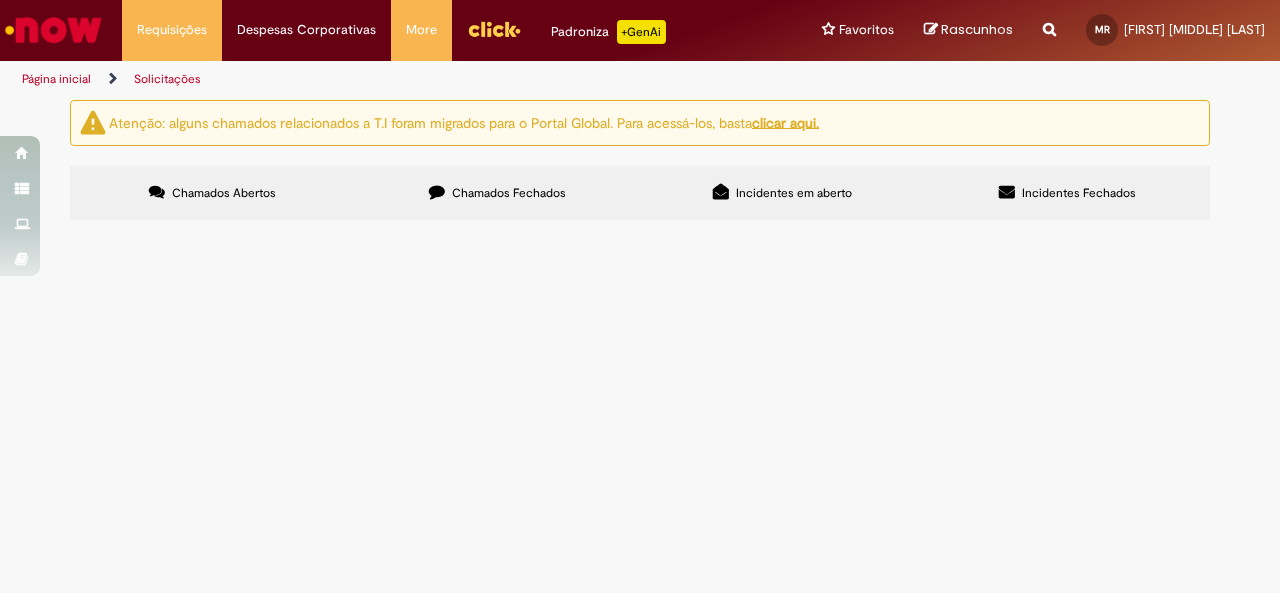 click on "Chamados Fechados" at bounding box center (509, 193) 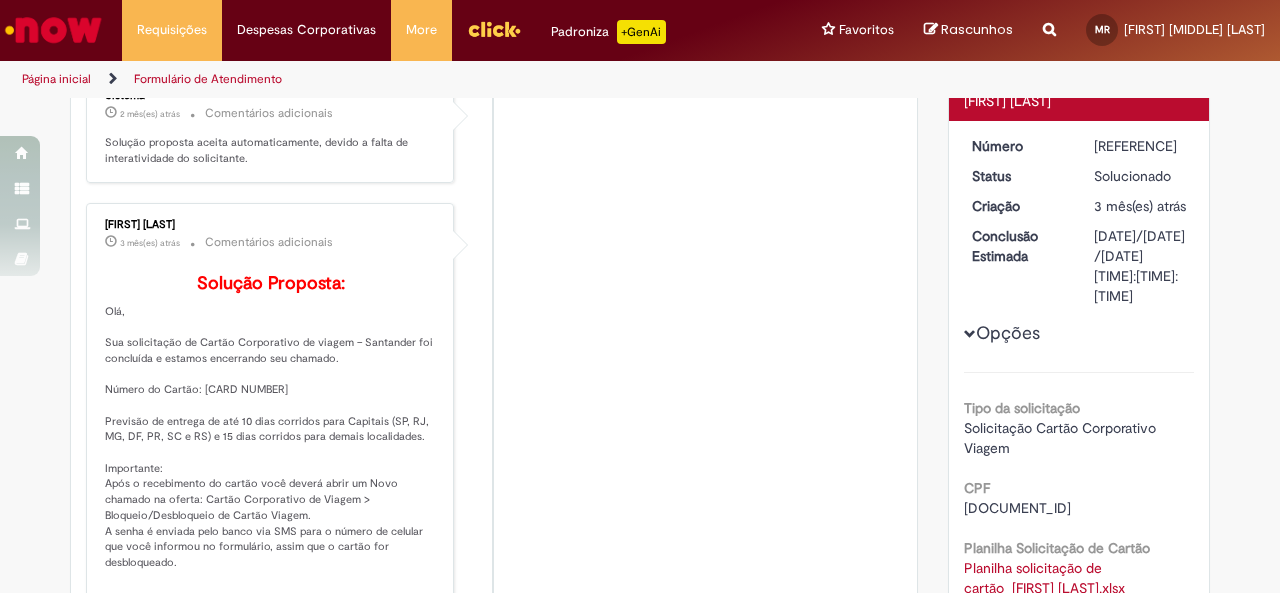 scroll, scrollTop: 0, scrollLeft: 0, axis: both 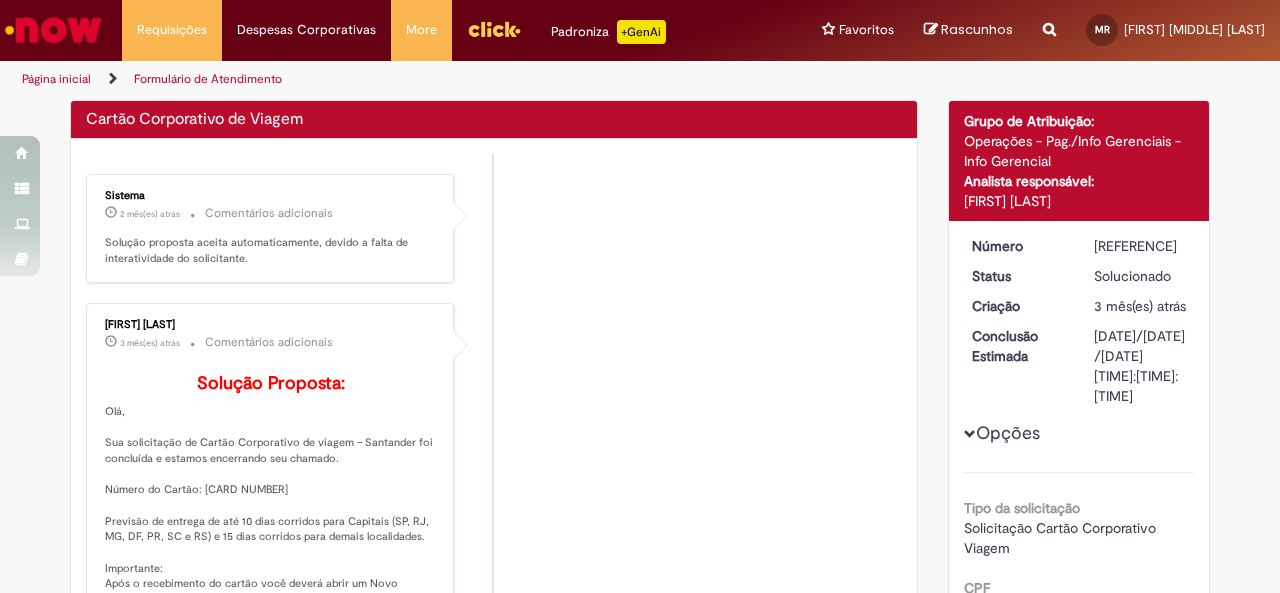 click on "[FIRST] [LAST]
3 mês(es) atrás 3 meses atrás     Comentários adicionais
Solução Proposta:
Olá,
Sua solicitação de Cartão Corporativo de viagem – Santander foi concluída e estamos encerrando seu chamado.
Número do Cartão: [CARD NUMBER]
Previsão de entrega de até 10 dias corridos para Capitais (SP, RJ, MG, DF, PR, SC e RS) e 15 dias corridos para demais localidades.
Importante:
Após o recebimento do cartão você deverá abrir um Novo chamado na oferta: Cartão Corporativo de Viagem > Bloqueio/Desbloqueio de Cartão Viagem.
A senha é enviada pelo banco via SMS para o número de celular que você informou no formulário, assim que o cartão for desbloqueado.
Qualquer dúvida fique à vontade para me acionar via teams ou e-mail 🍻
Atenciosamente," at bounding box center (494, 542) 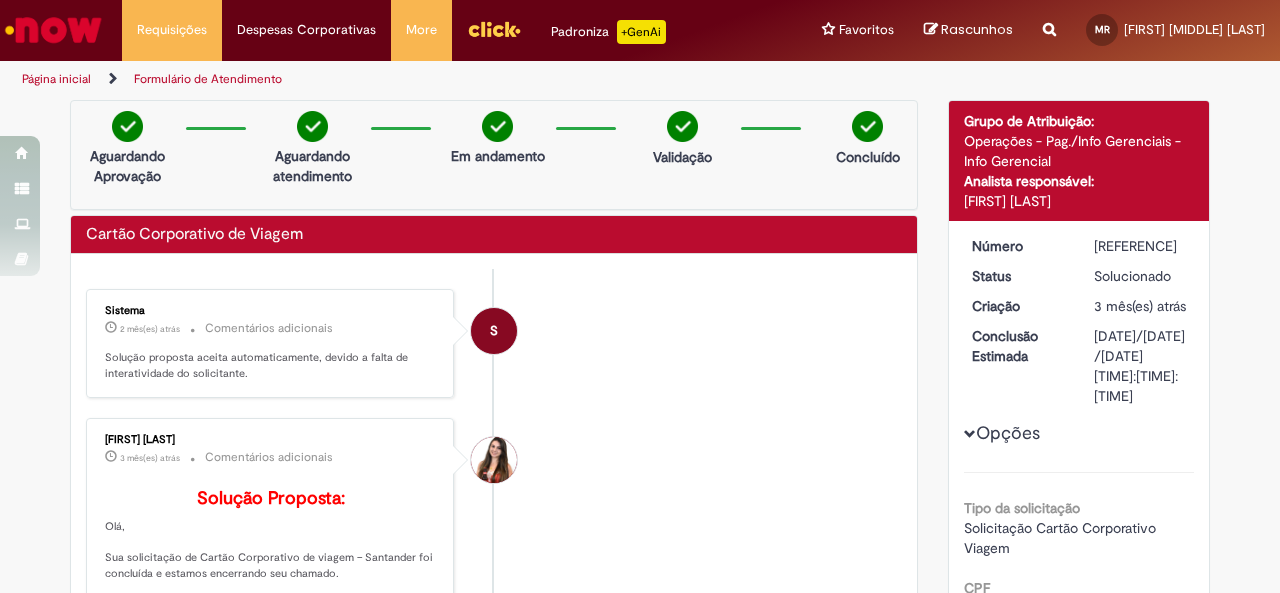 click at bounding box center (1049, 18) 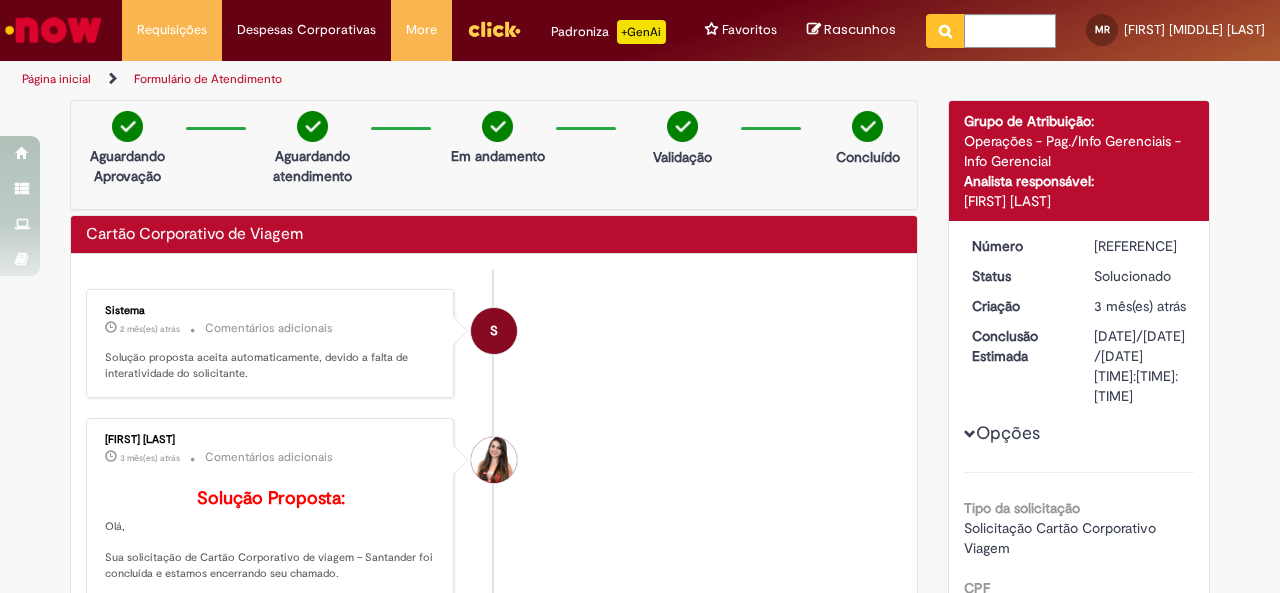 click on "Página inicial" at bounding box center (56, 79) 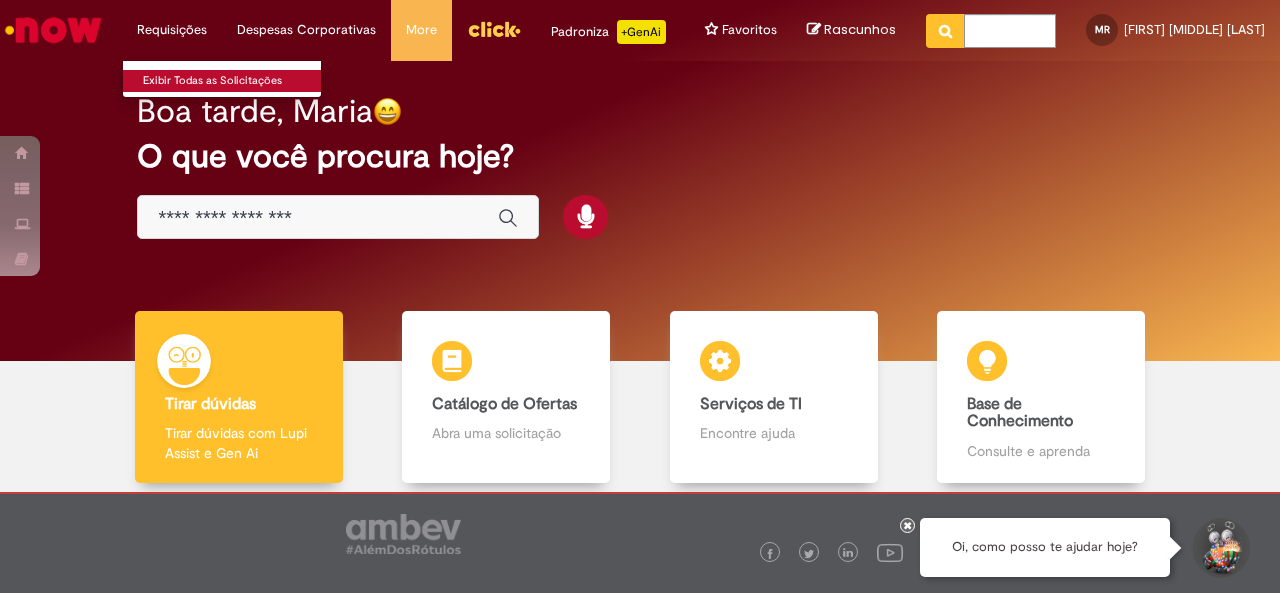 click on "Exibir Todas as Solicitações" at bounding box center (233, 81) 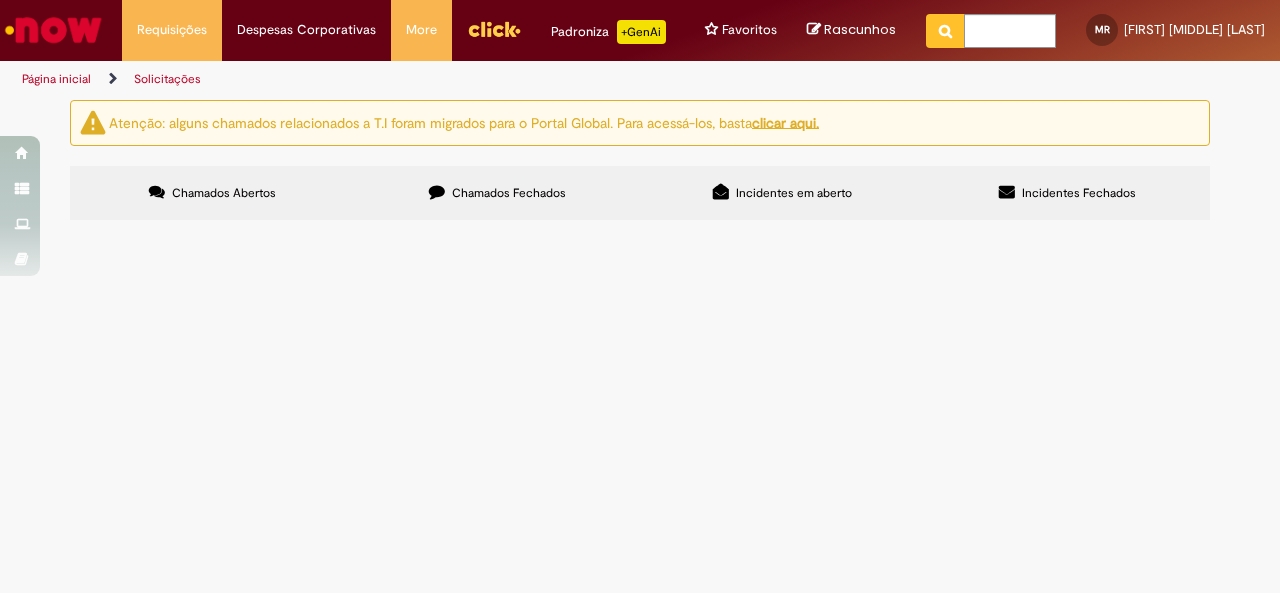 click on "Chamados Fechados" at bounding box center [509, 193] 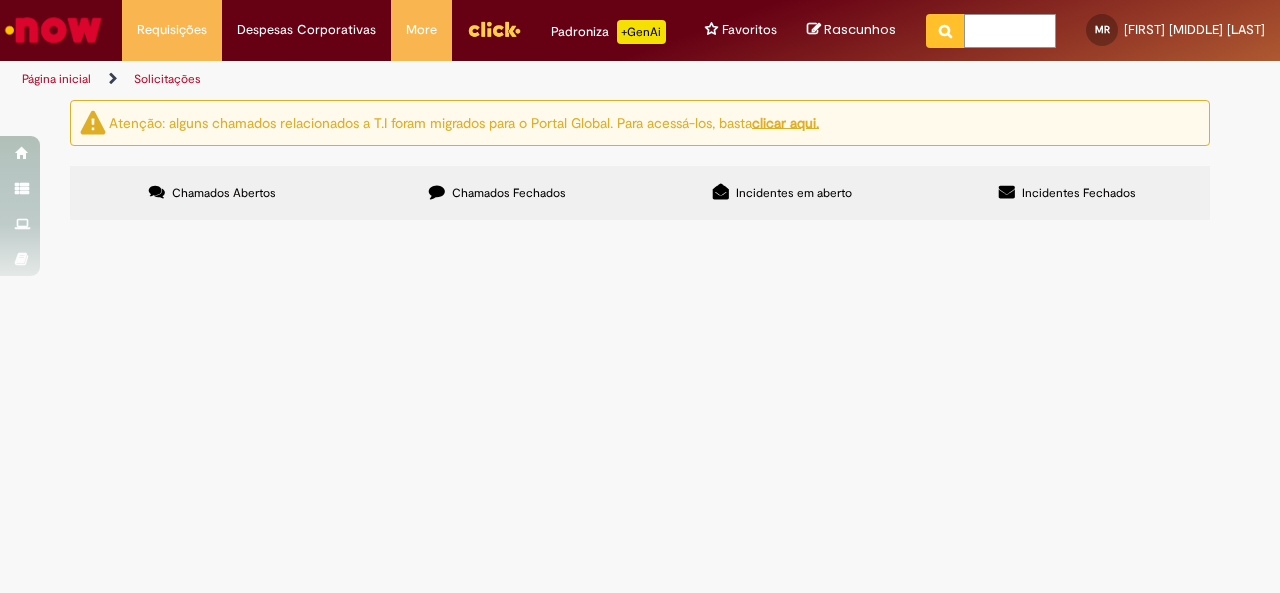 click at bounding box center (1010, 31) 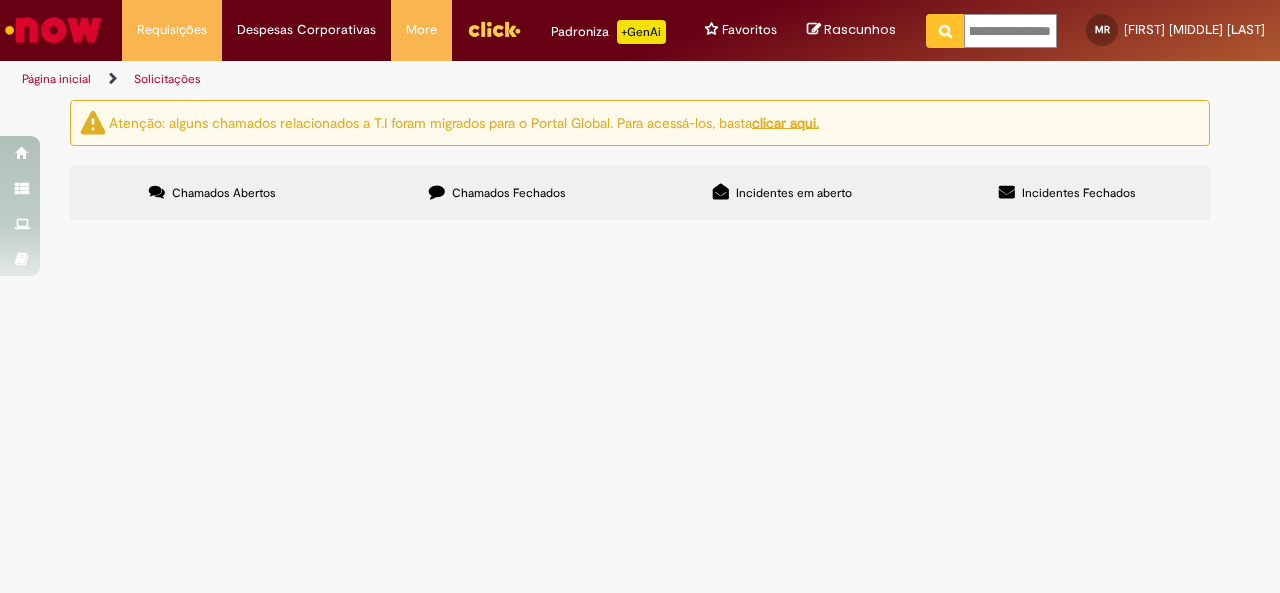 type on "**********" 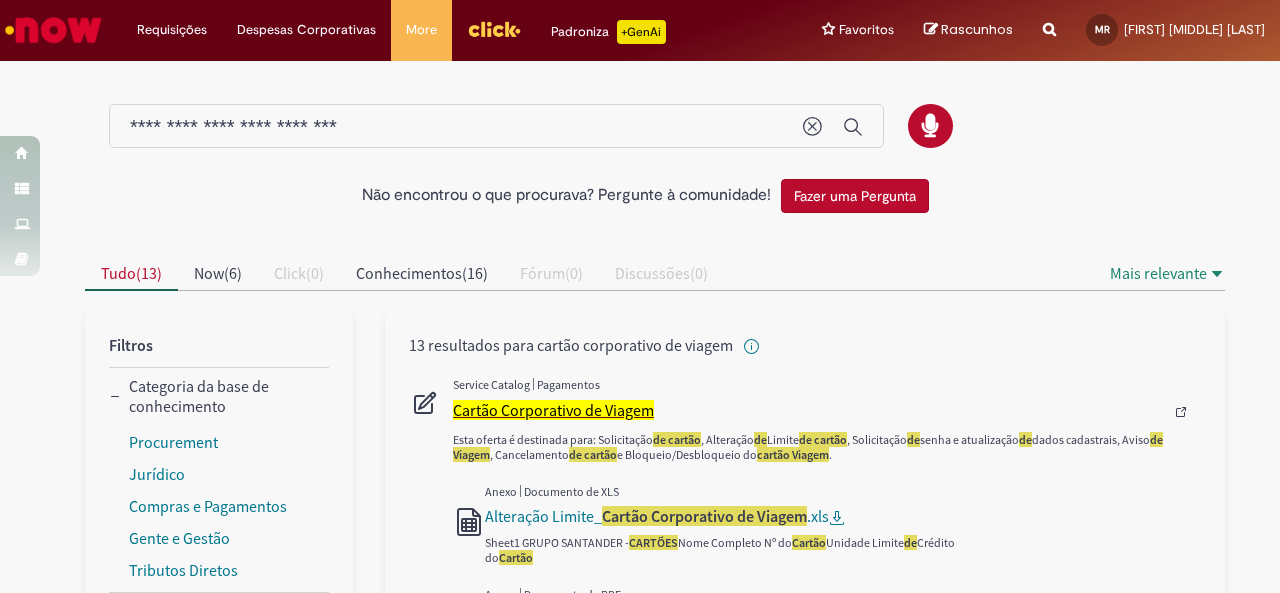 click on "Cartão Corporativo de Viagem" at bounding box center [553, 410] 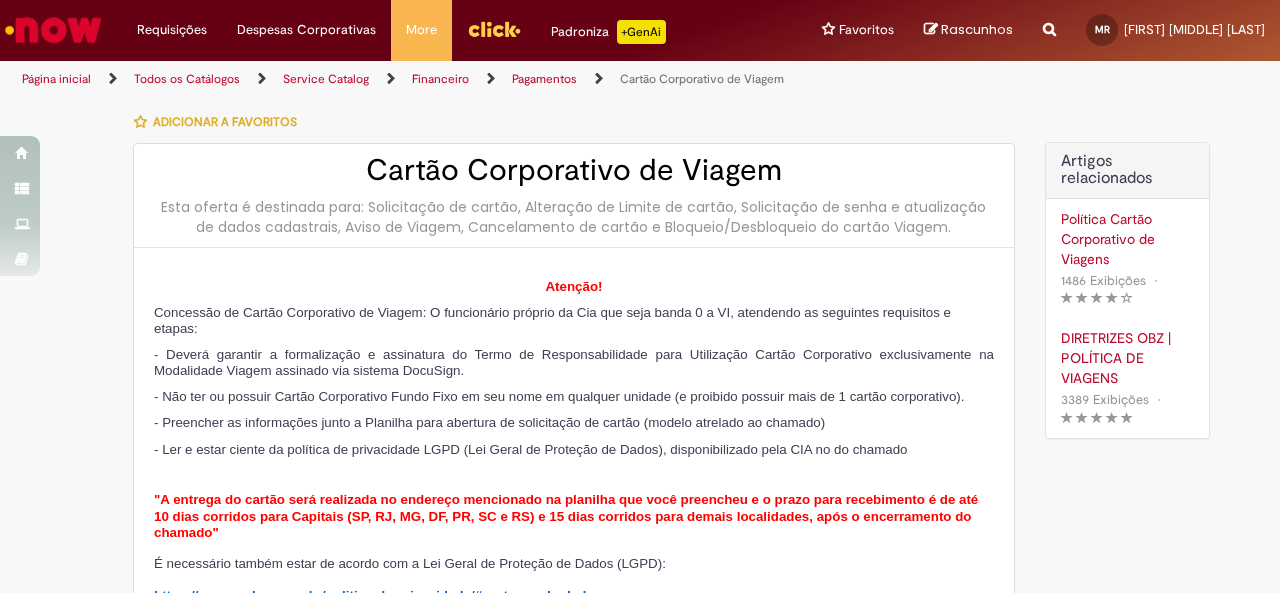 type on "********" 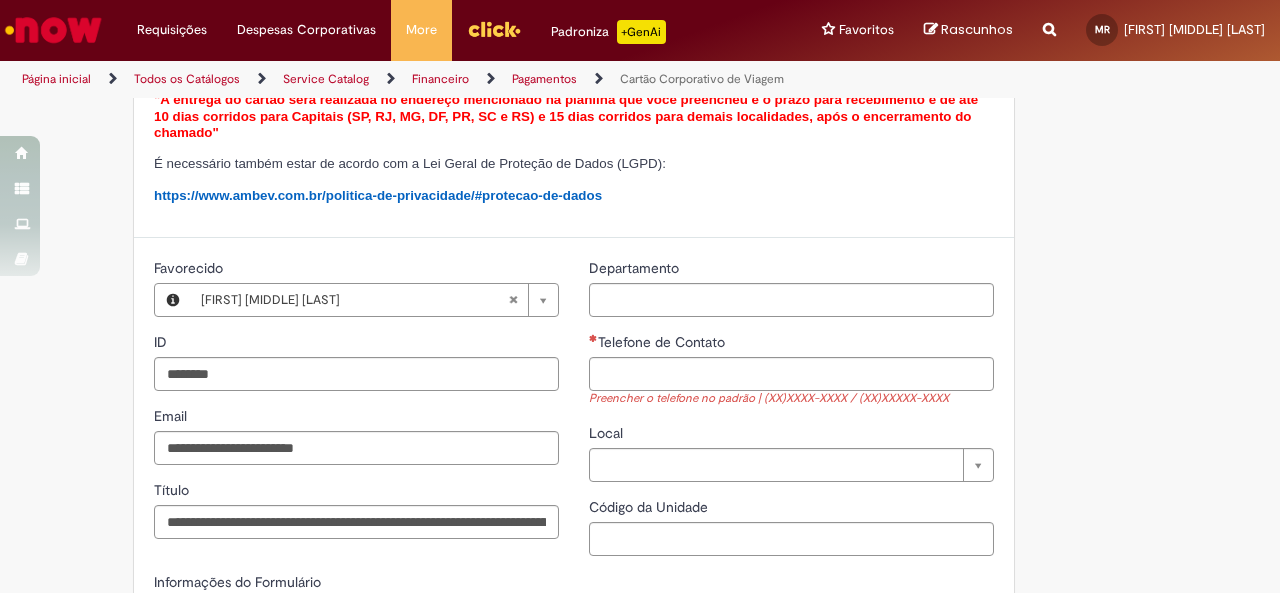 scroll, scrollTop: 0, scrollLeft: 0, axis: both 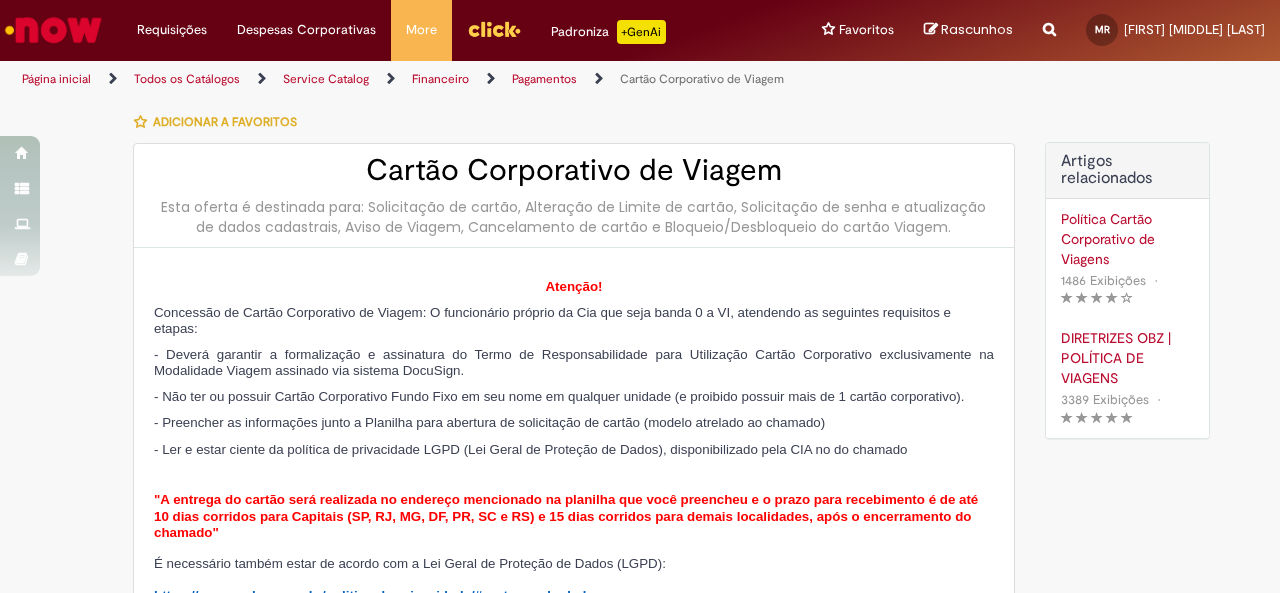 click at bounding box center (1049, 18) 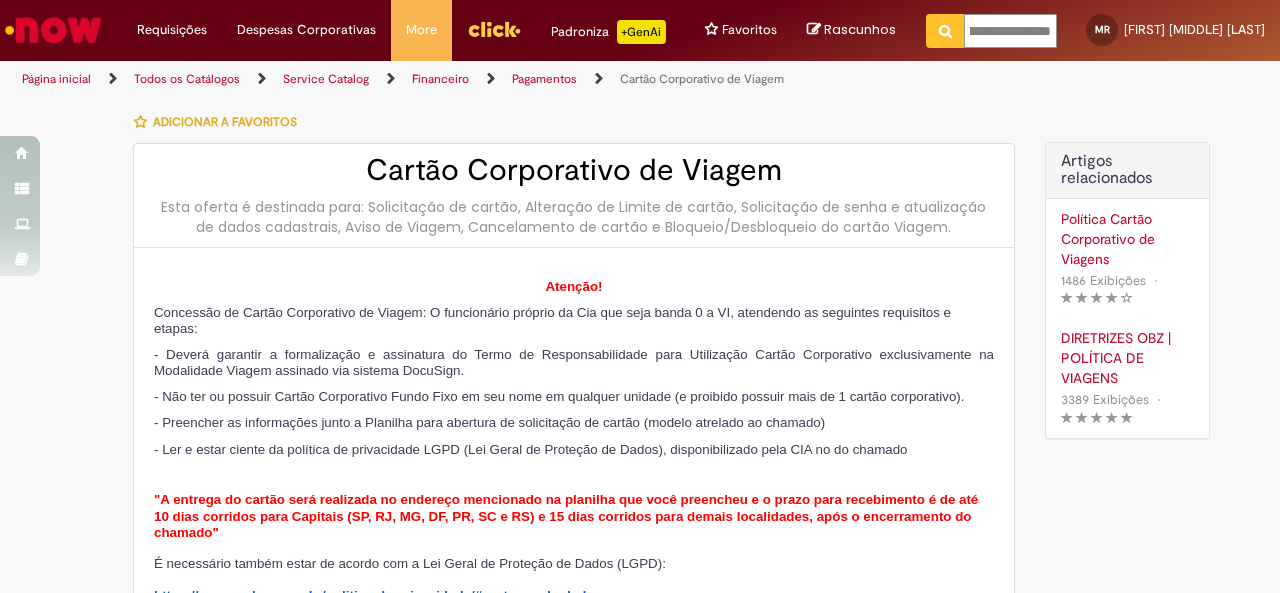 click on "**********" at bounding box center [1010, 31] 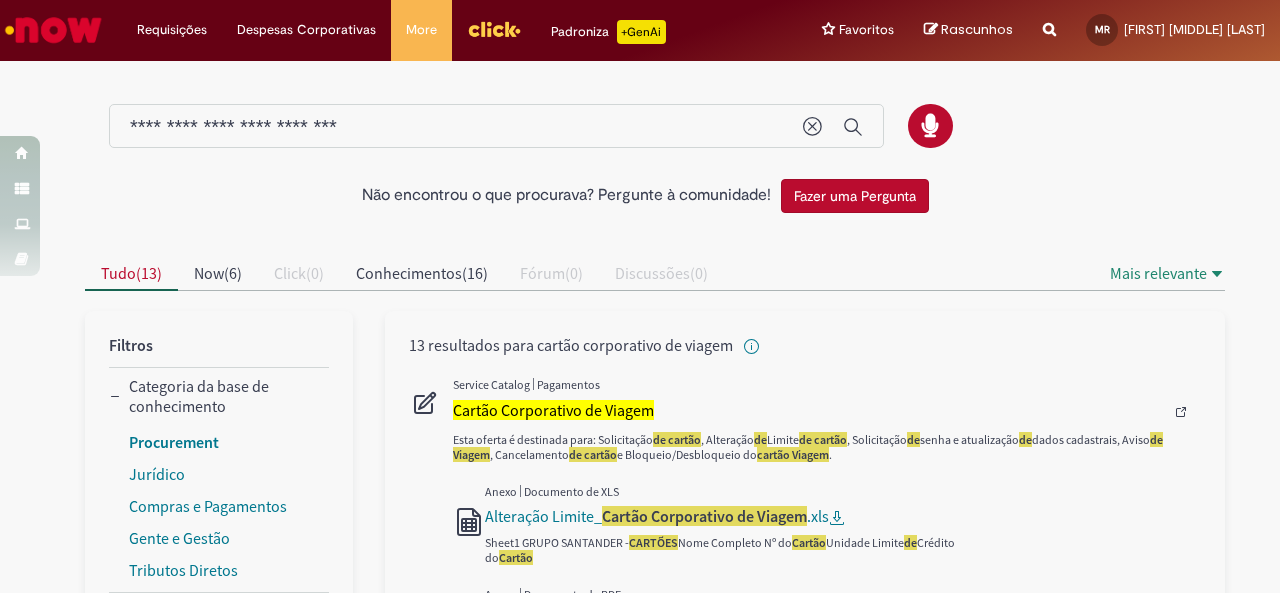 scroll, scrollTop: 200, scrollLeft: 0, axis: vertical 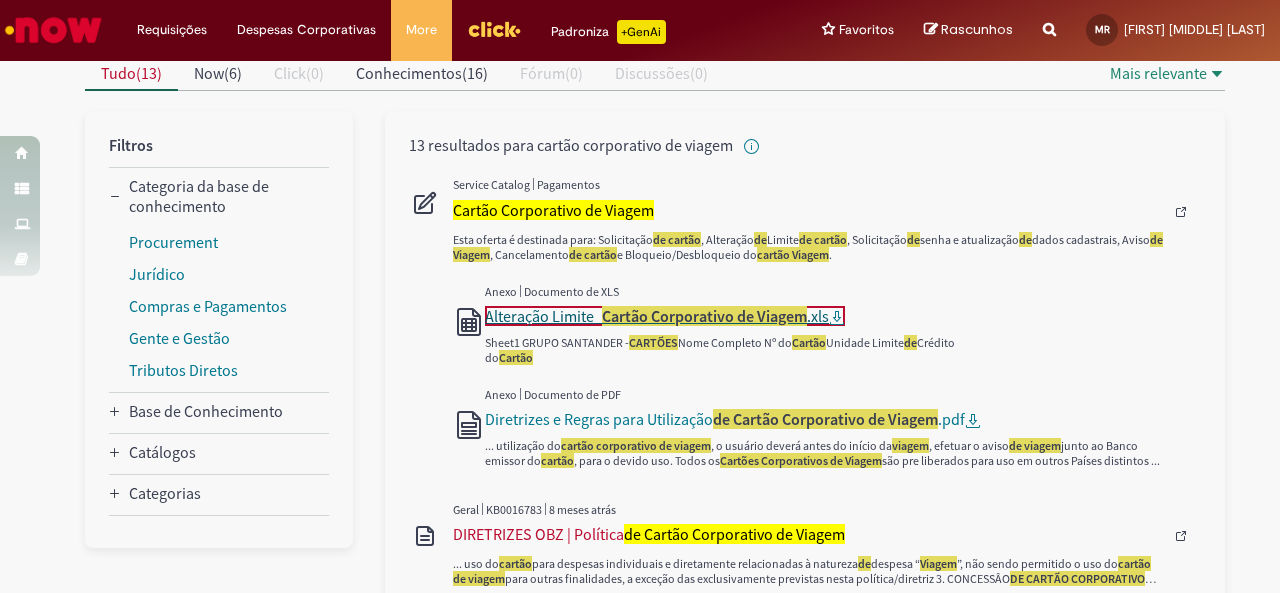 click on "Alteração Limite_ Cartão Corporativo de Viagem  .xls" at bounding box center (657, 316) 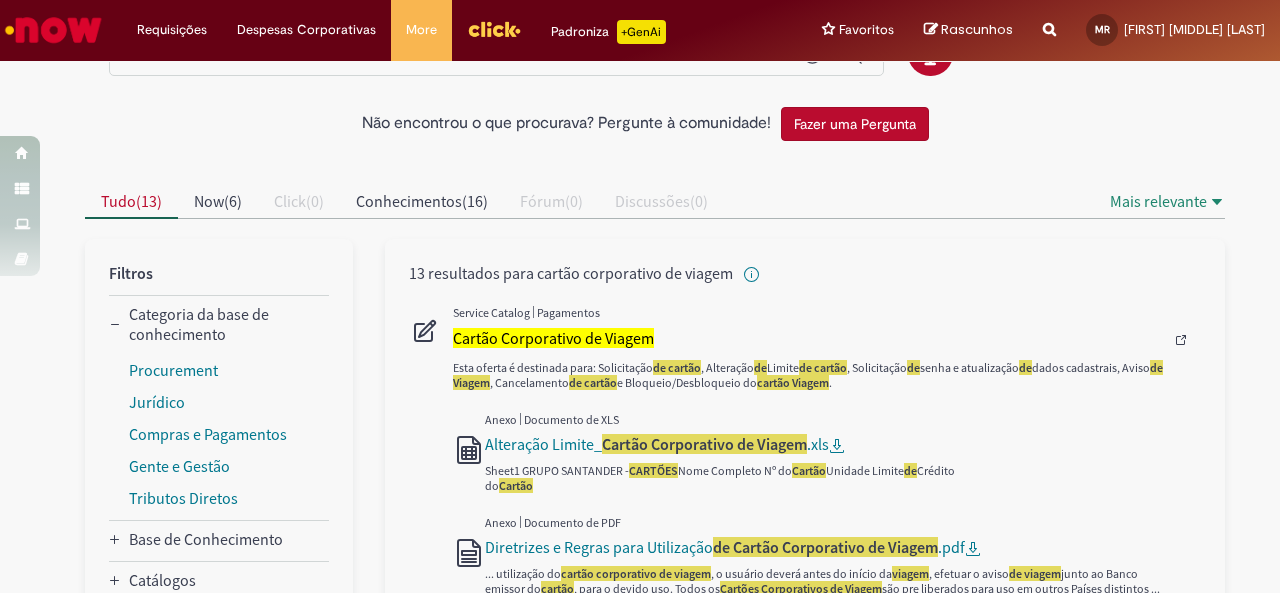 scroll, scrollTop: 0, scrollLeft: 0, axis: both 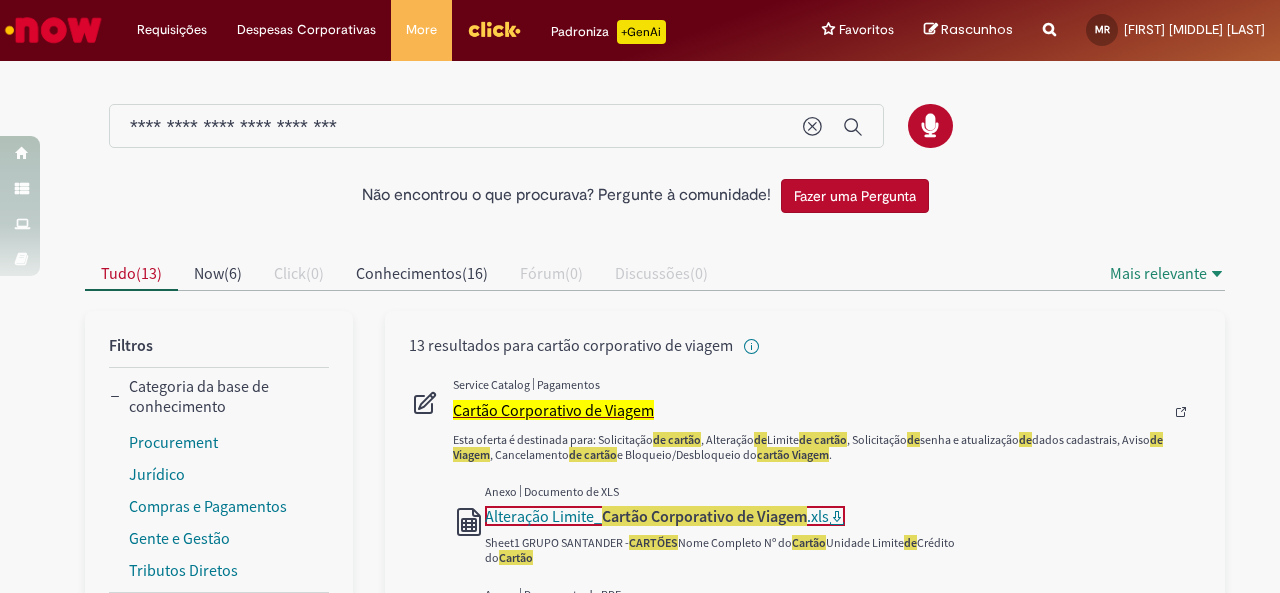 click on "Cartão Corporativo de Viagem" at bounding box center (553, 410) 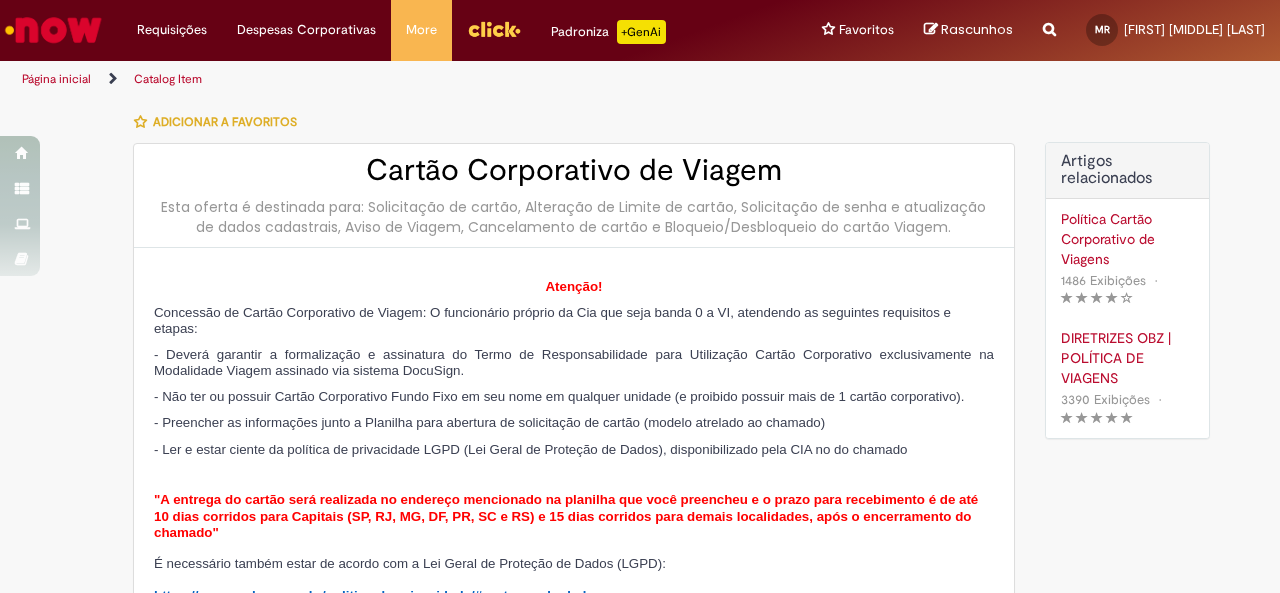type on "********" 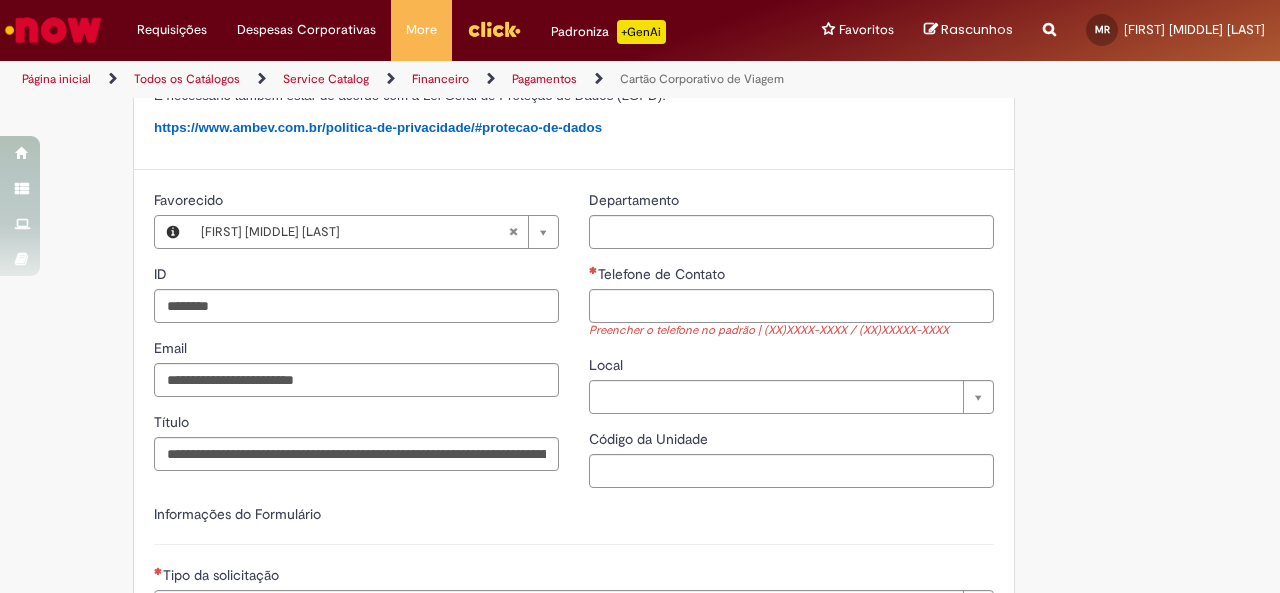 scroll, scrollTop: 500, scrollLeft: 0, axis: vertical 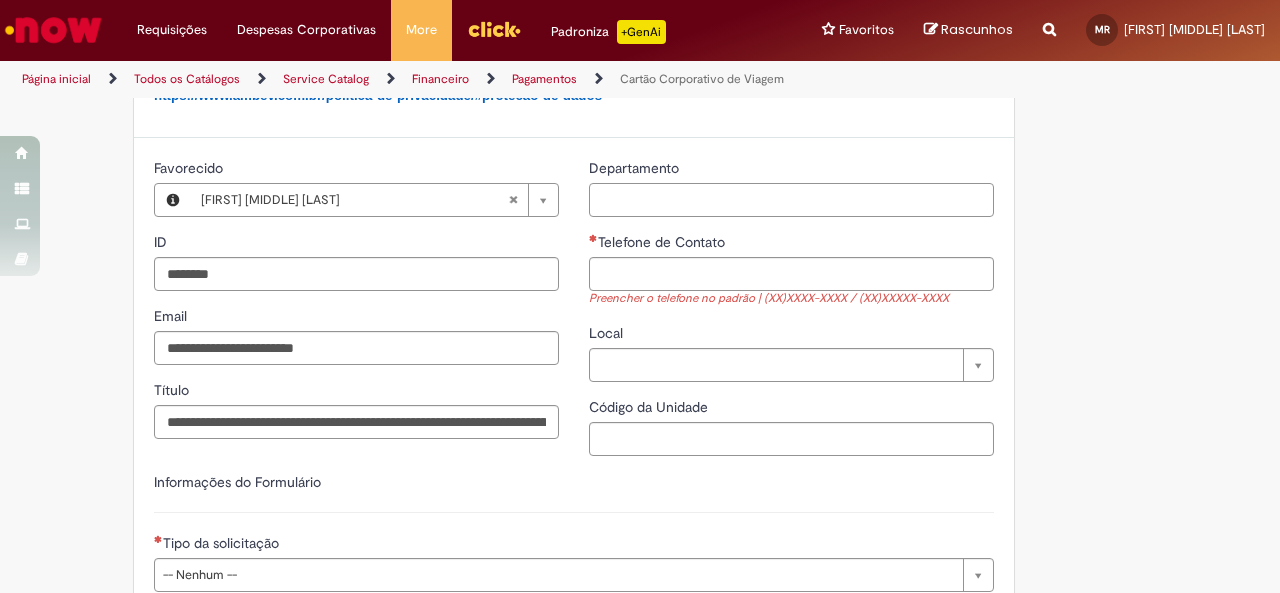 click on "Departamento" at bounding box center [791, 200] 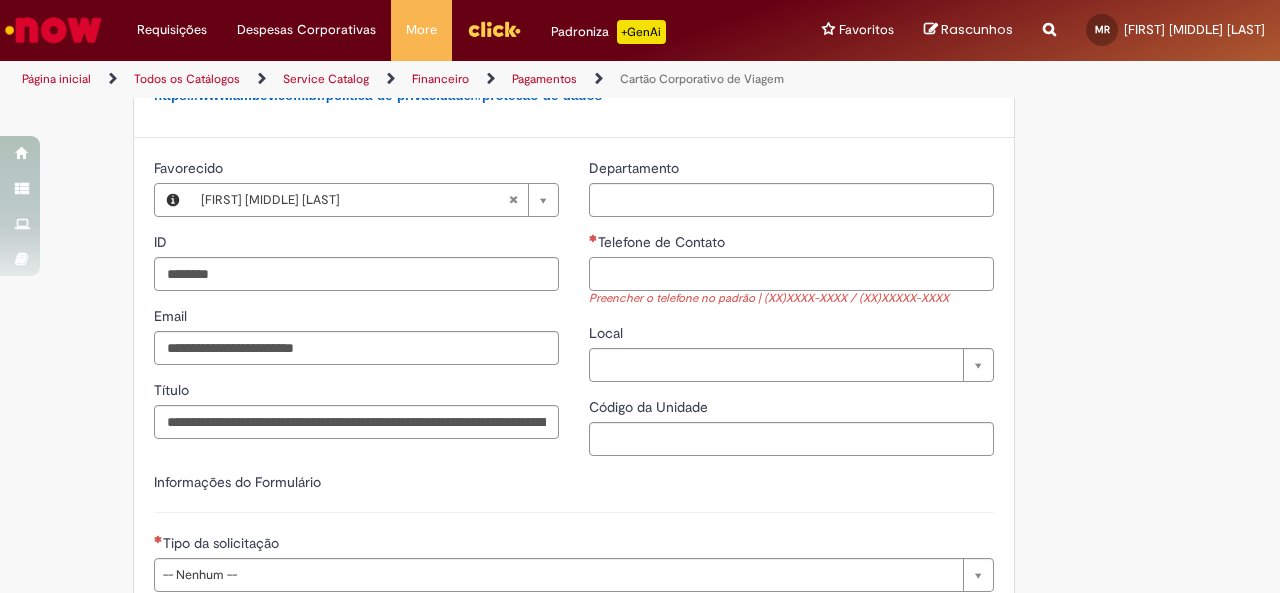 click on "Telefone de Contato" at bounding box center (791, 274) 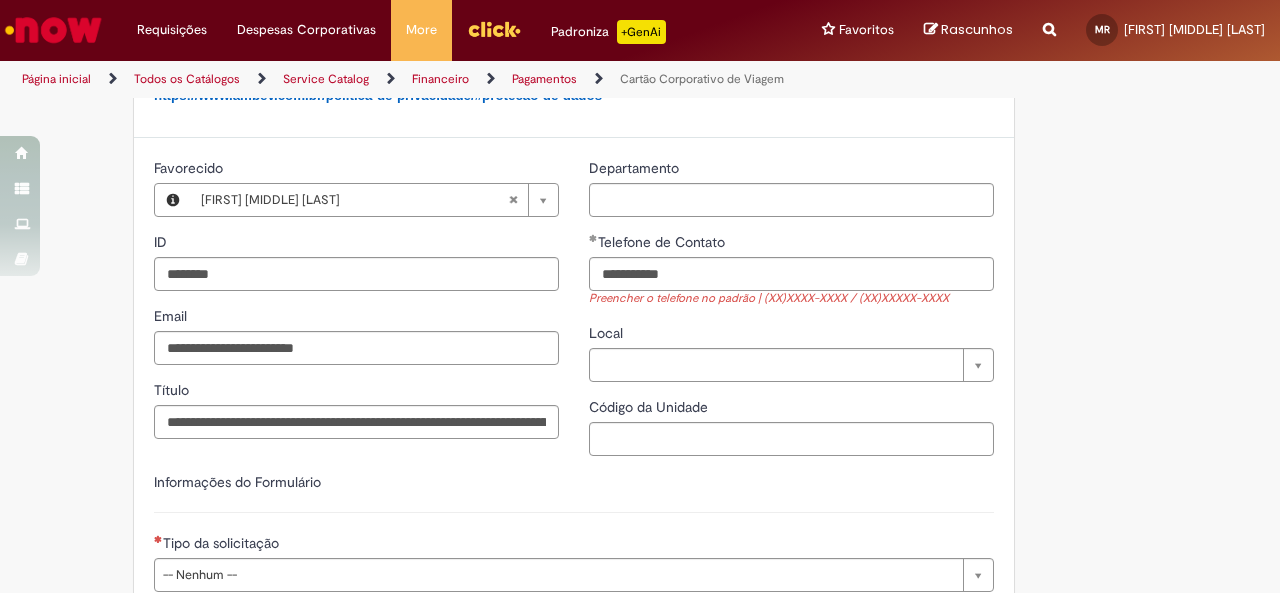 type on "**********" 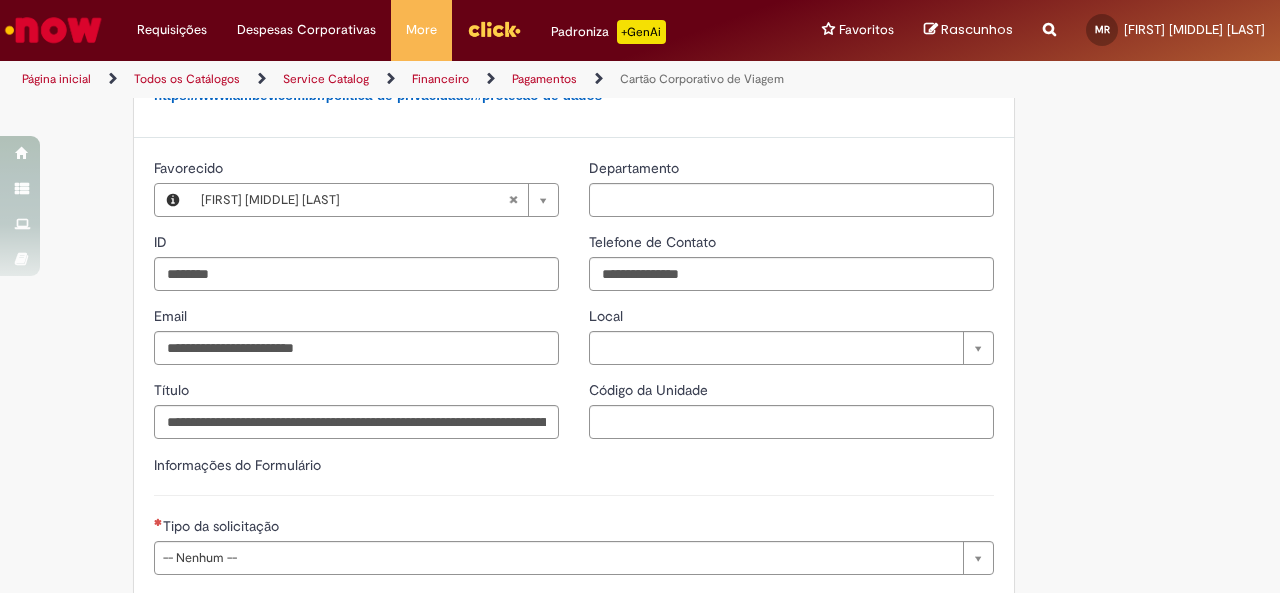 click on "Local" at bounding box center (791, 318) 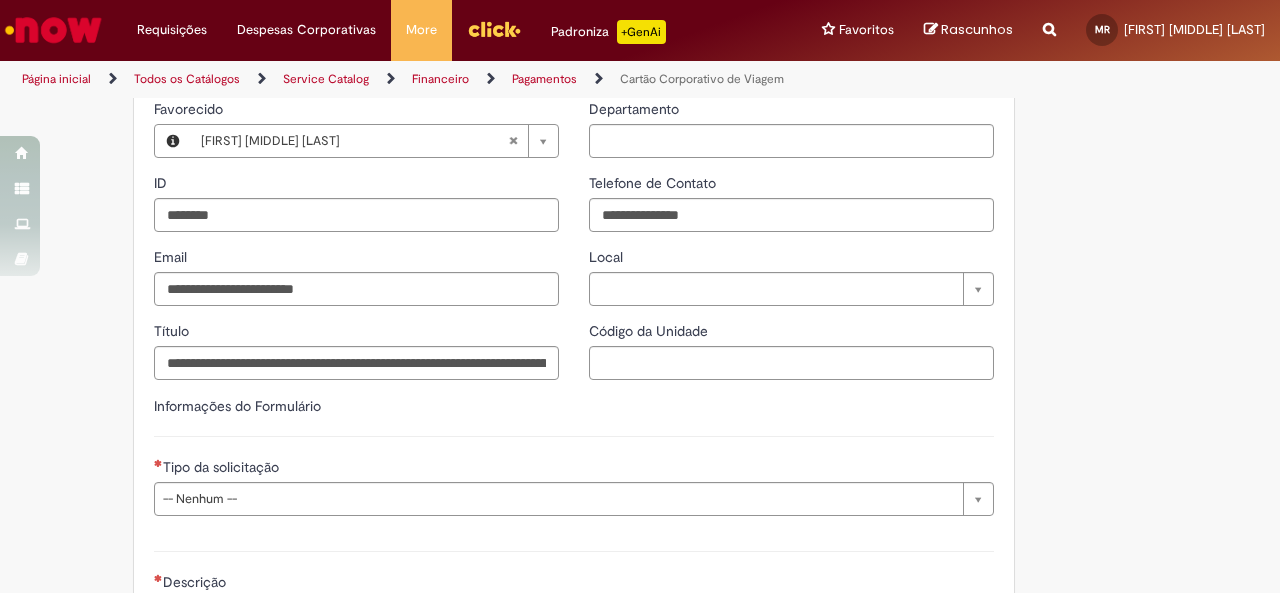 scroll, scrollTop: 600, scrollLeft: 0, axis: vertical 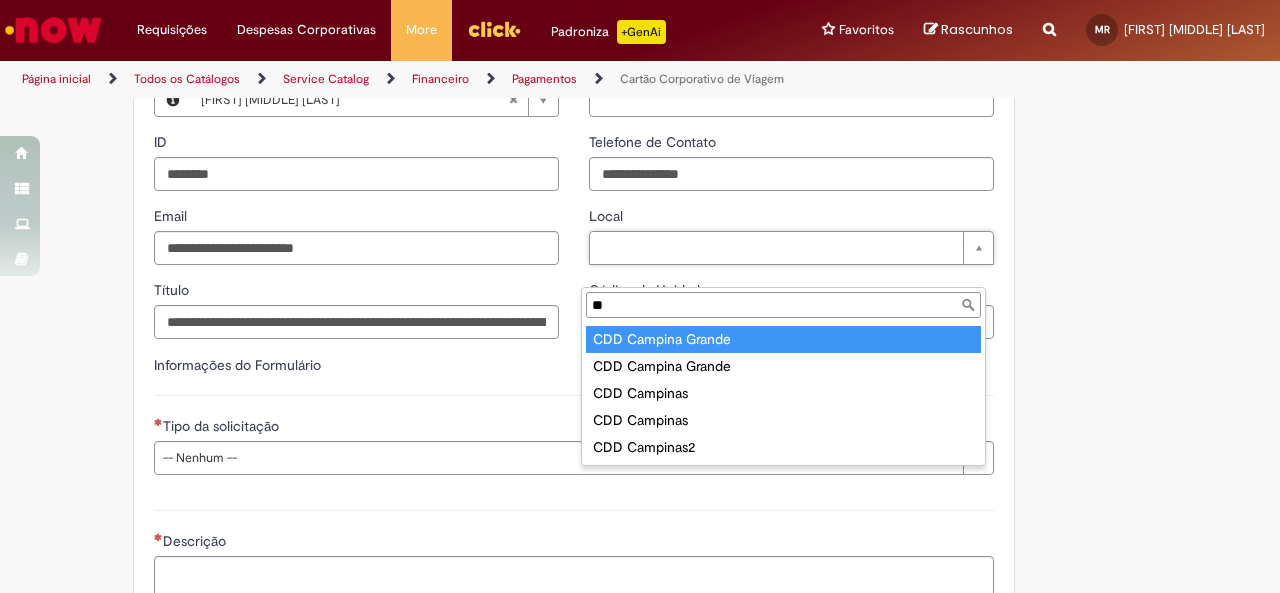 type on "*" 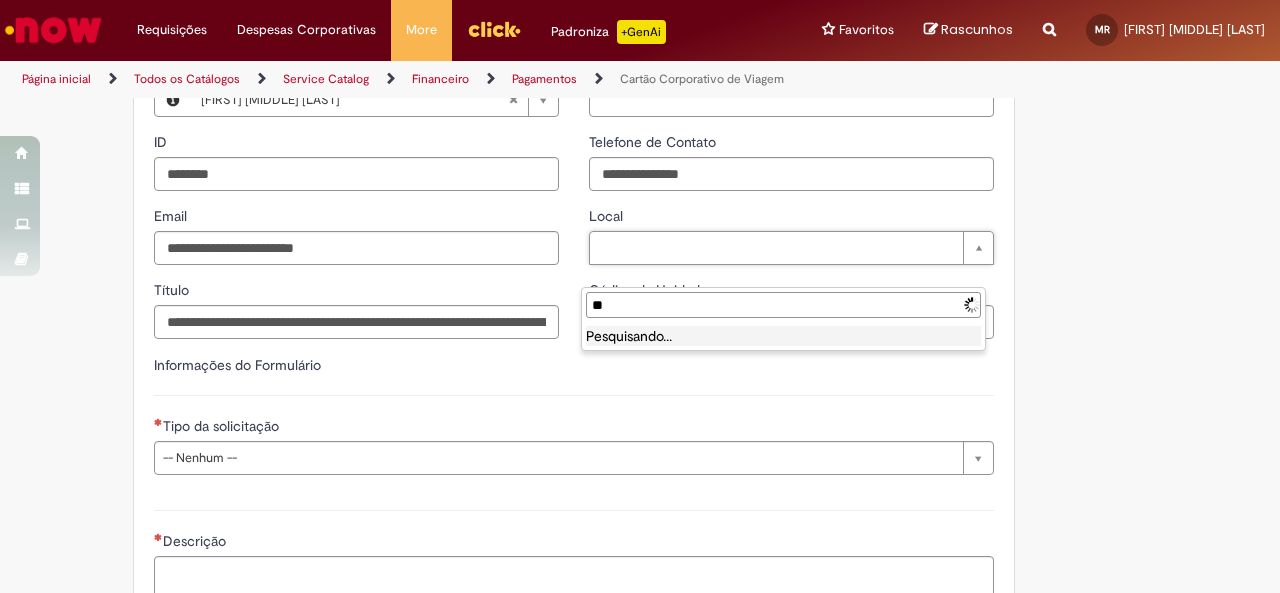 type on "*" 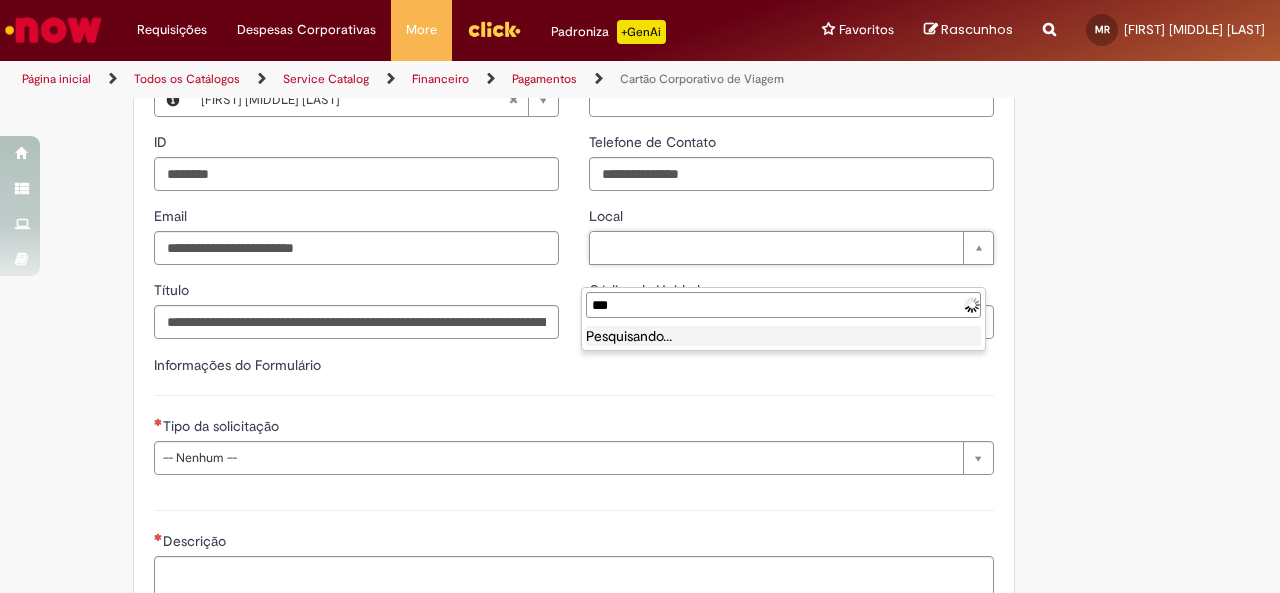 type on "****" 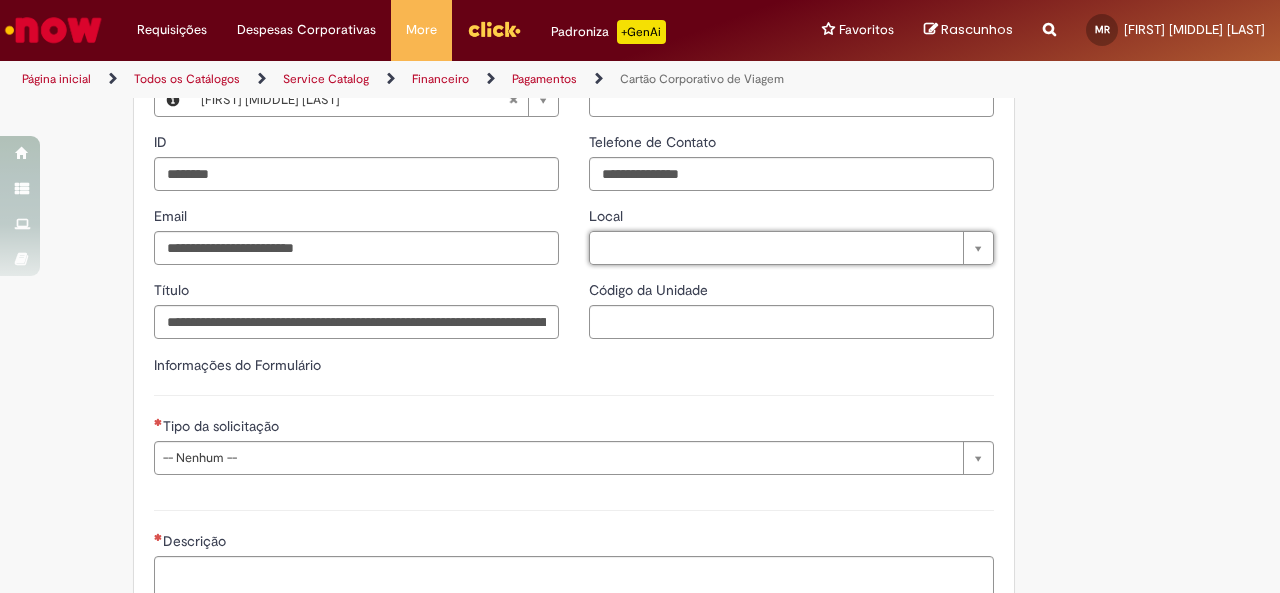 scroll, scrollTop: 700, scrollLeft: 0, axis: vertical 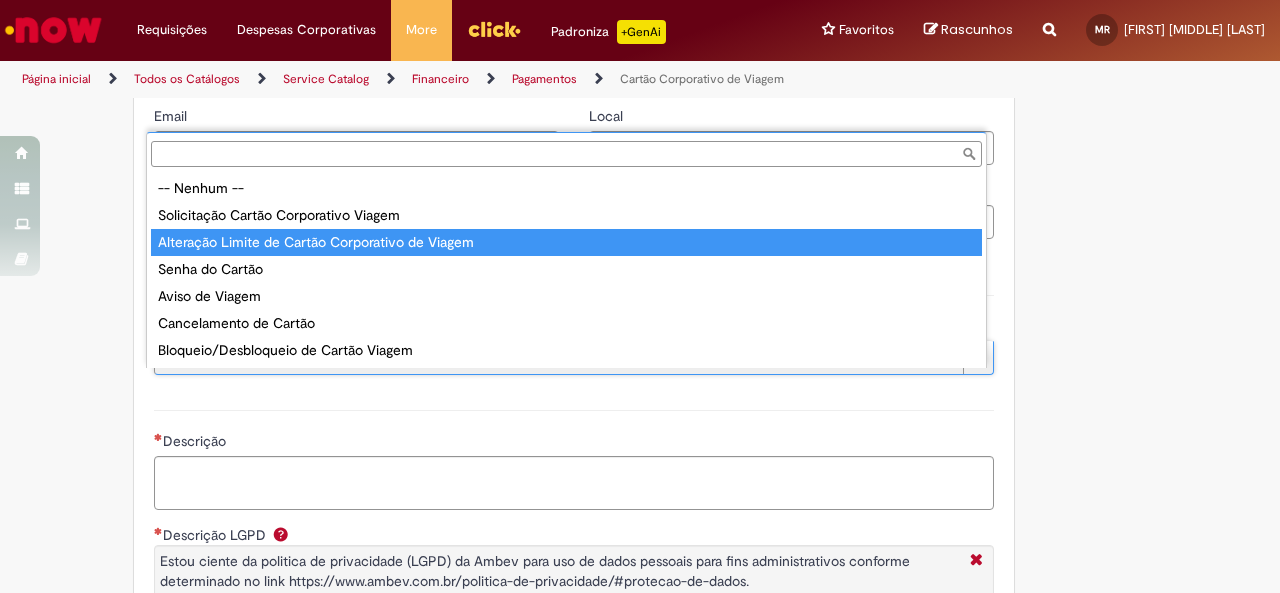 type on "**********" 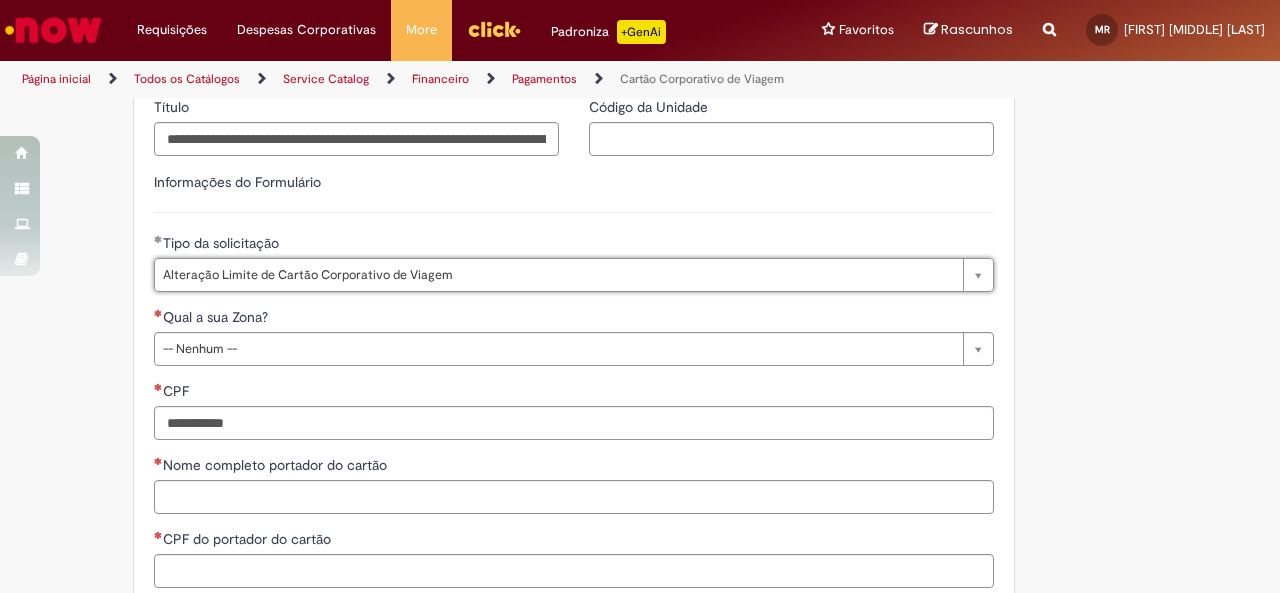 scroll, scrollTop: 900, scrollLeft: 0, axis: vertical 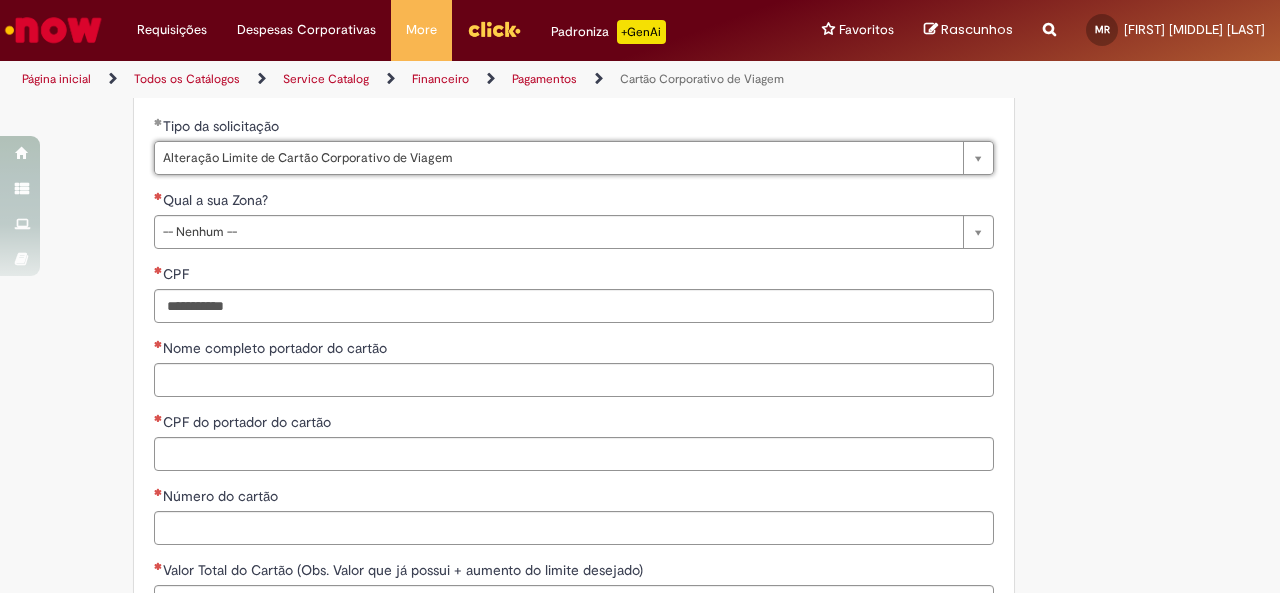 click on "Adicionar a Favoritos
Cartão Corporativo de Viagem
Esta oferta é destinada para: Solicitação de cartão, Alteração de Limite de cartão, Solicitação de senha e atualização de dados cadastrais, Aviso de Viagem, Cancelamento de cartão e Bloqueio/Desbloqueio do cartão Viagem.
Atenção!
Concessão de Cartão Corporativo de Viagem: O funcionário próprio da Cia que seja banda 0 a VI, atendendo as seguintes requisitos e etapas:
- Deverá garantir a formalização e assinatura do Termo de Responsabilidade para Utilização Cartão Corporativo exclusivamente na Modalidade Viagem assinado via sistema DocuSign.
- Não ter ou possuir Cartão Corporativo Fundo Fixo em seu nome em qualquer unidade (e proibido possuir mais de 1 cartão corporativo).
- Preencher as informações junto a Planilha para abertura de solicitação de cartão (modelo atrelado ao chamado)" at bounding box center [640, 393] 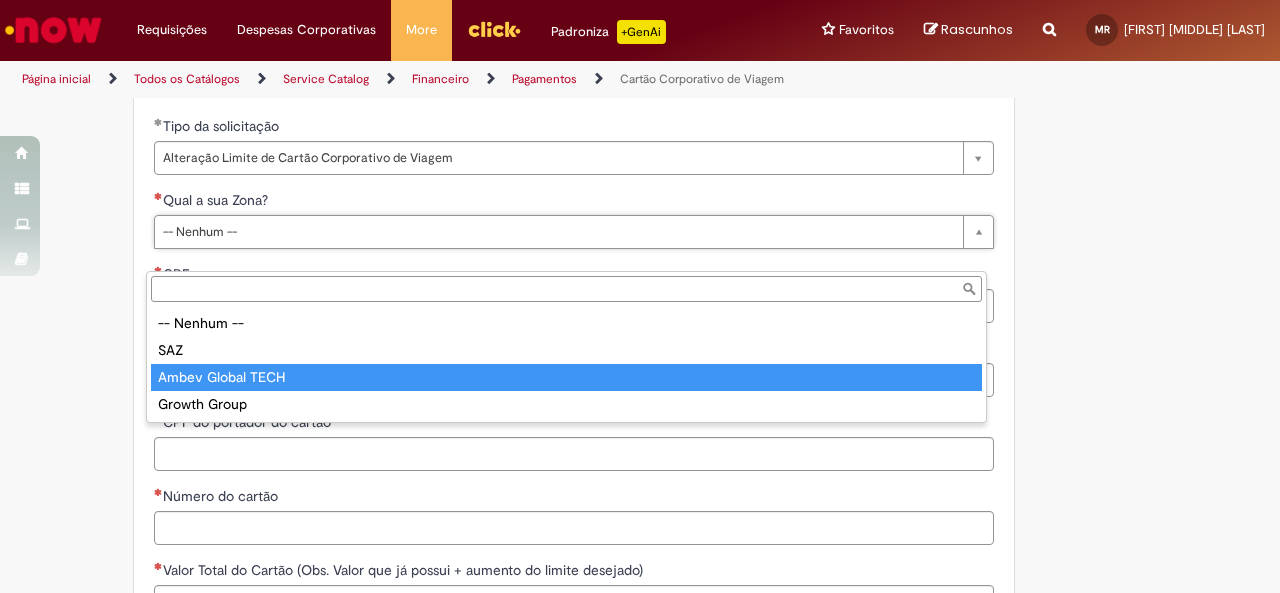 type on "**********" 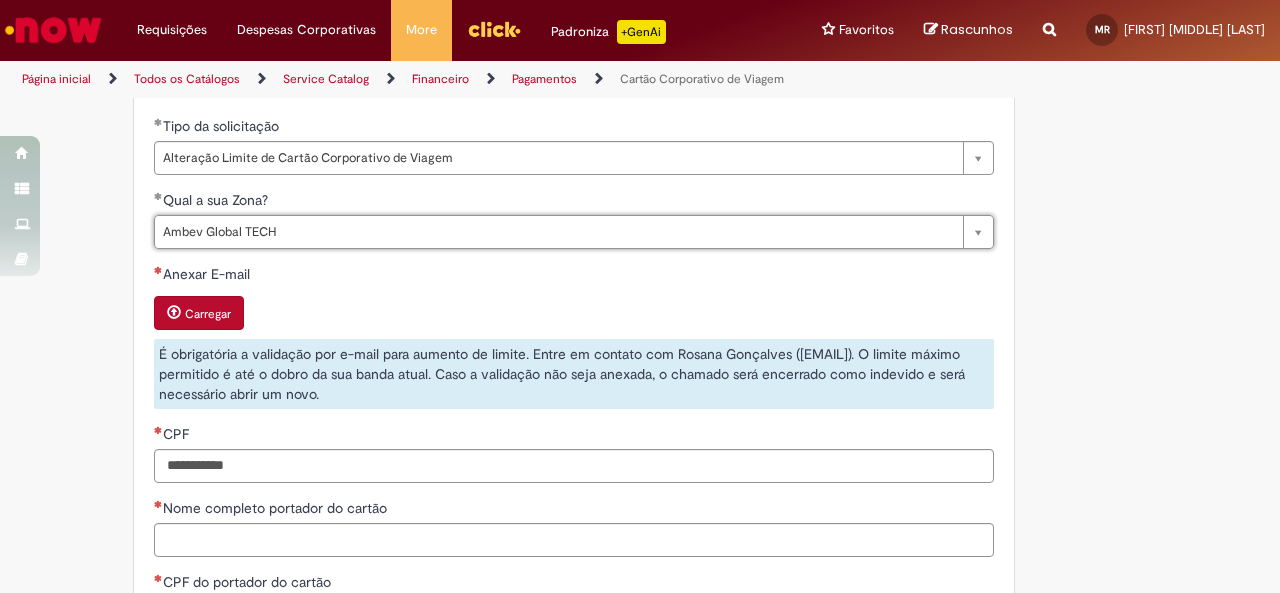 click on "Carregar" at bounding box center [574, 315] 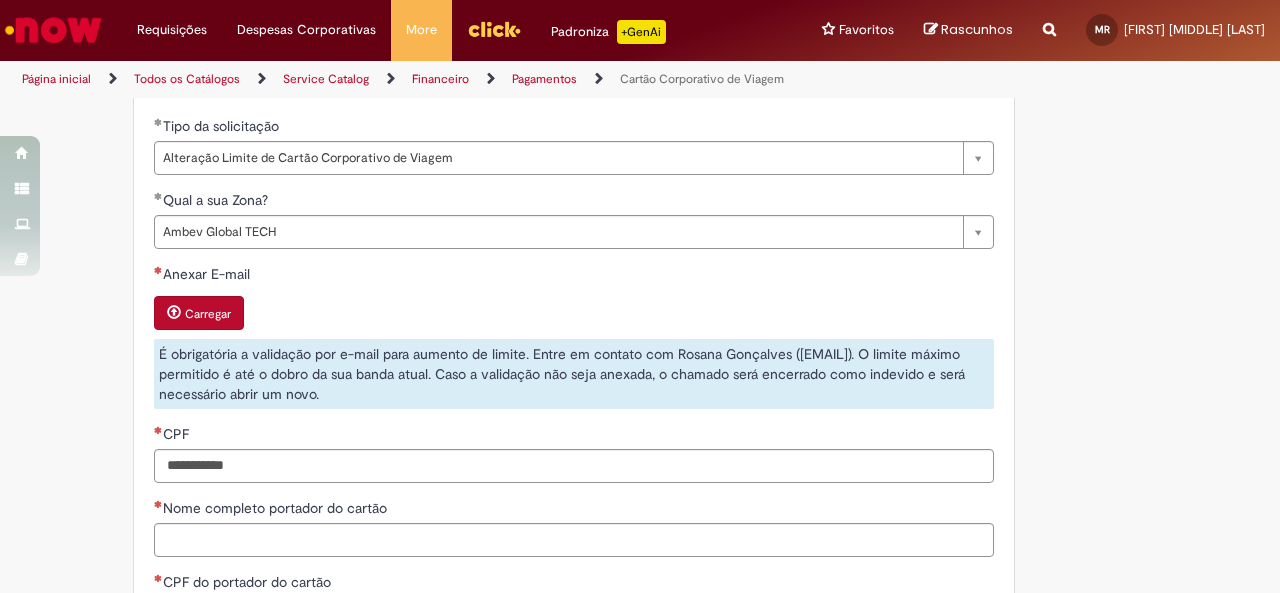 click on "CPF" at bounding box center (574, 436) 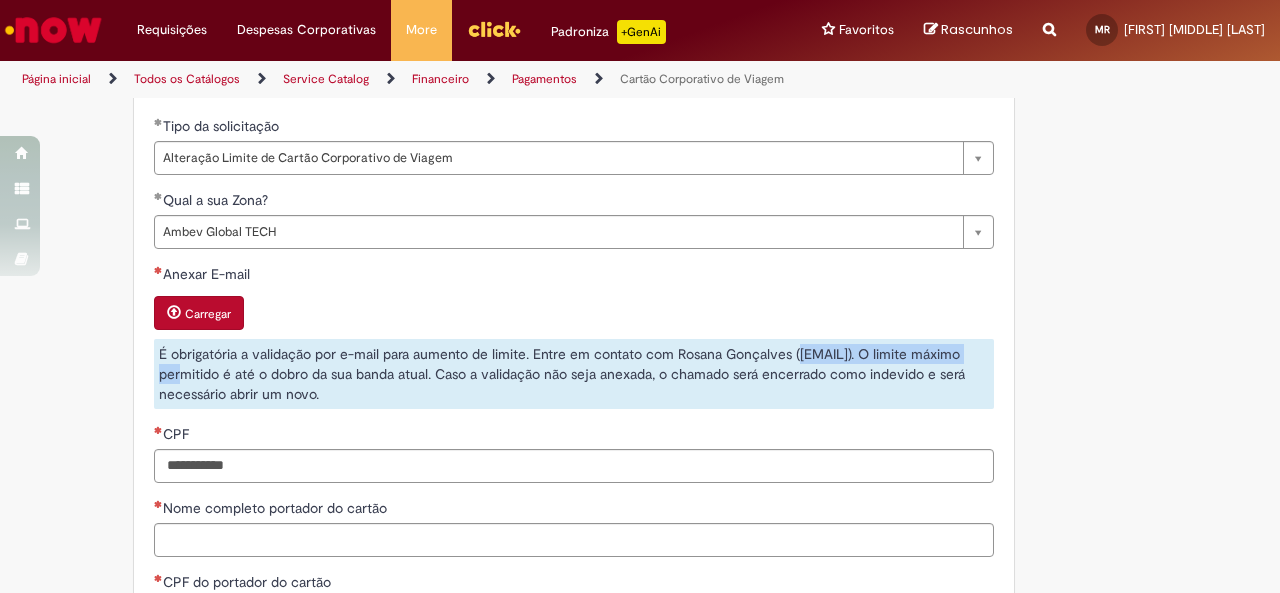 drag, startPoint x: 790, startPoint y: 377, endPoint x: 212, endPoint y: 403, distance: 578.5845 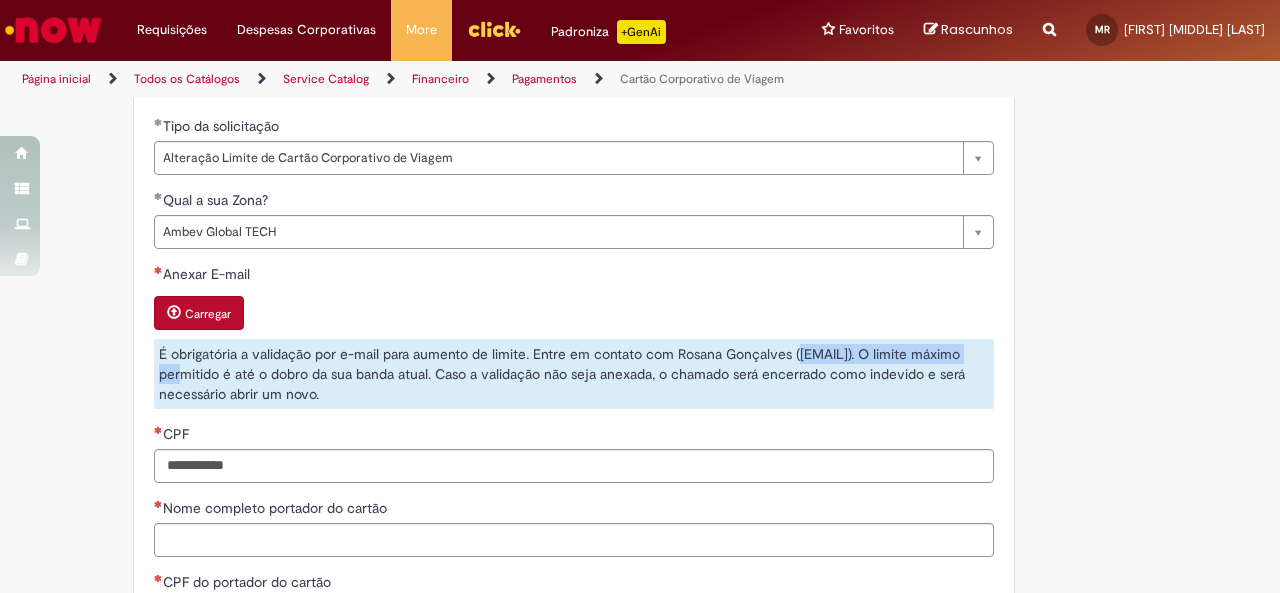 copy on "[EMAIL]" 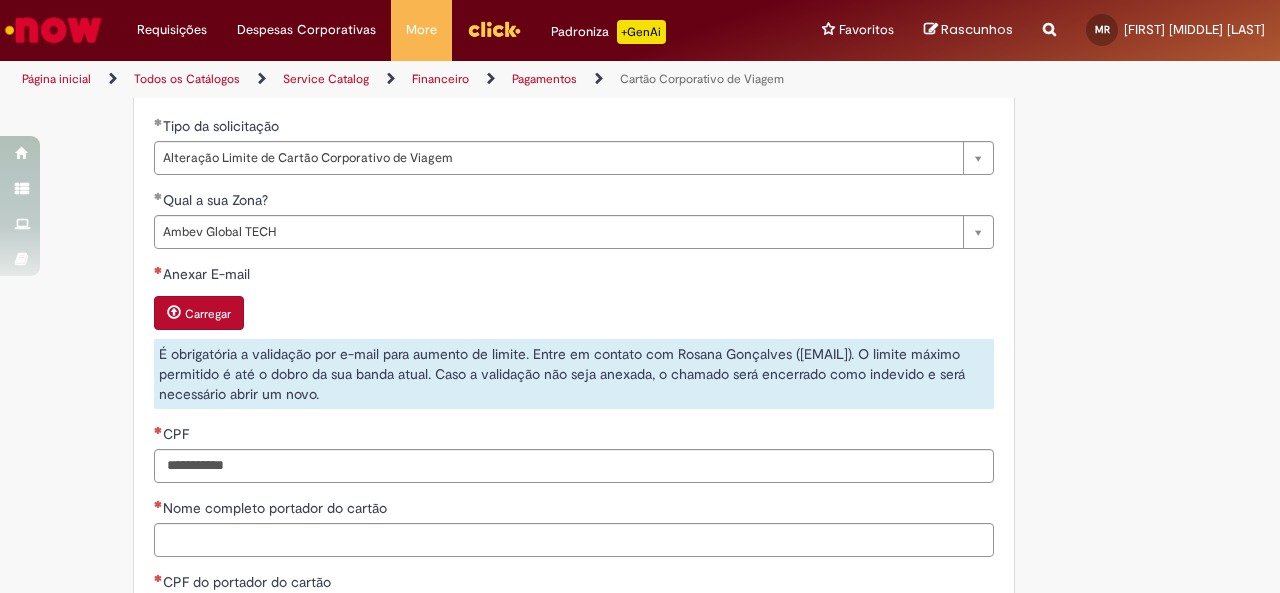 click on "Carregar" at bounding box center [574, 315] 